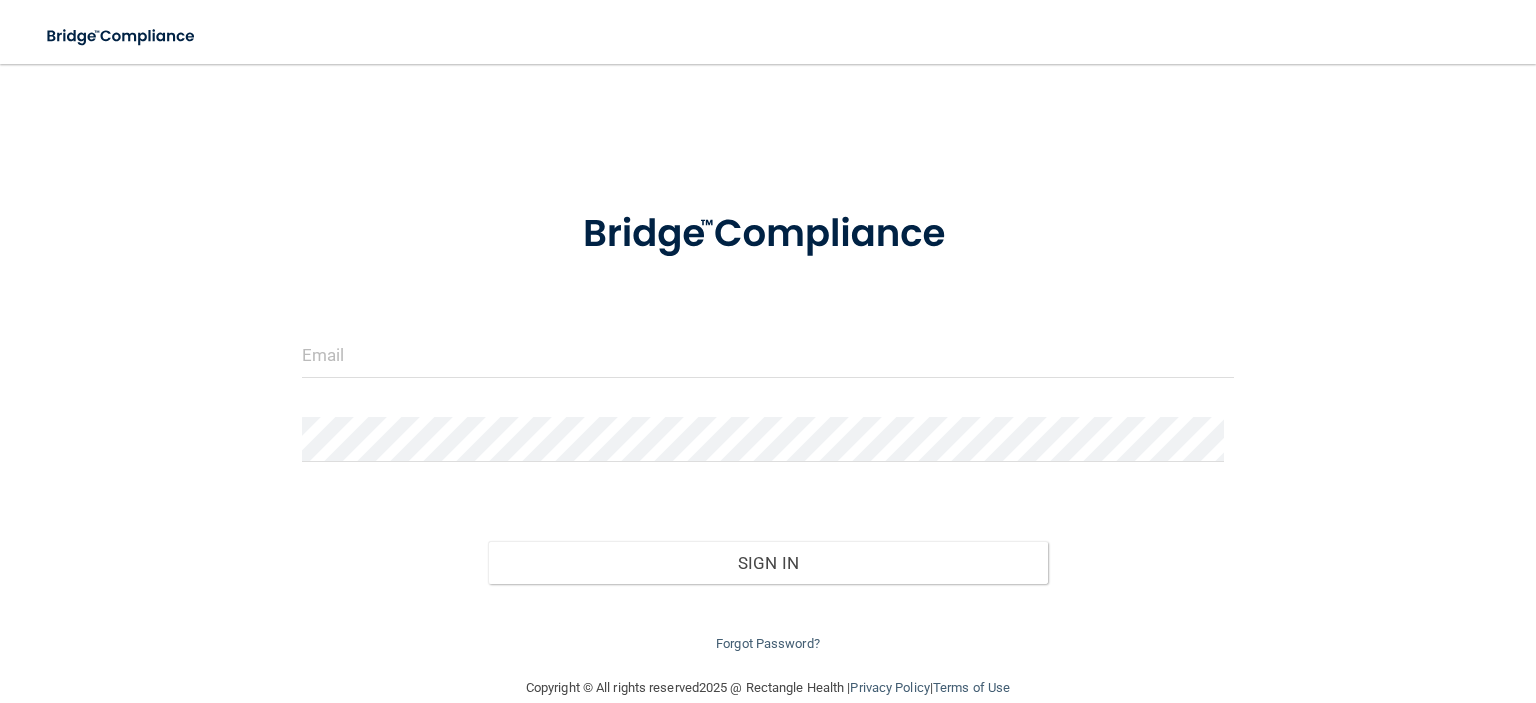 scroll, scrollTop: 0, scrollLeft: 0, axis: both 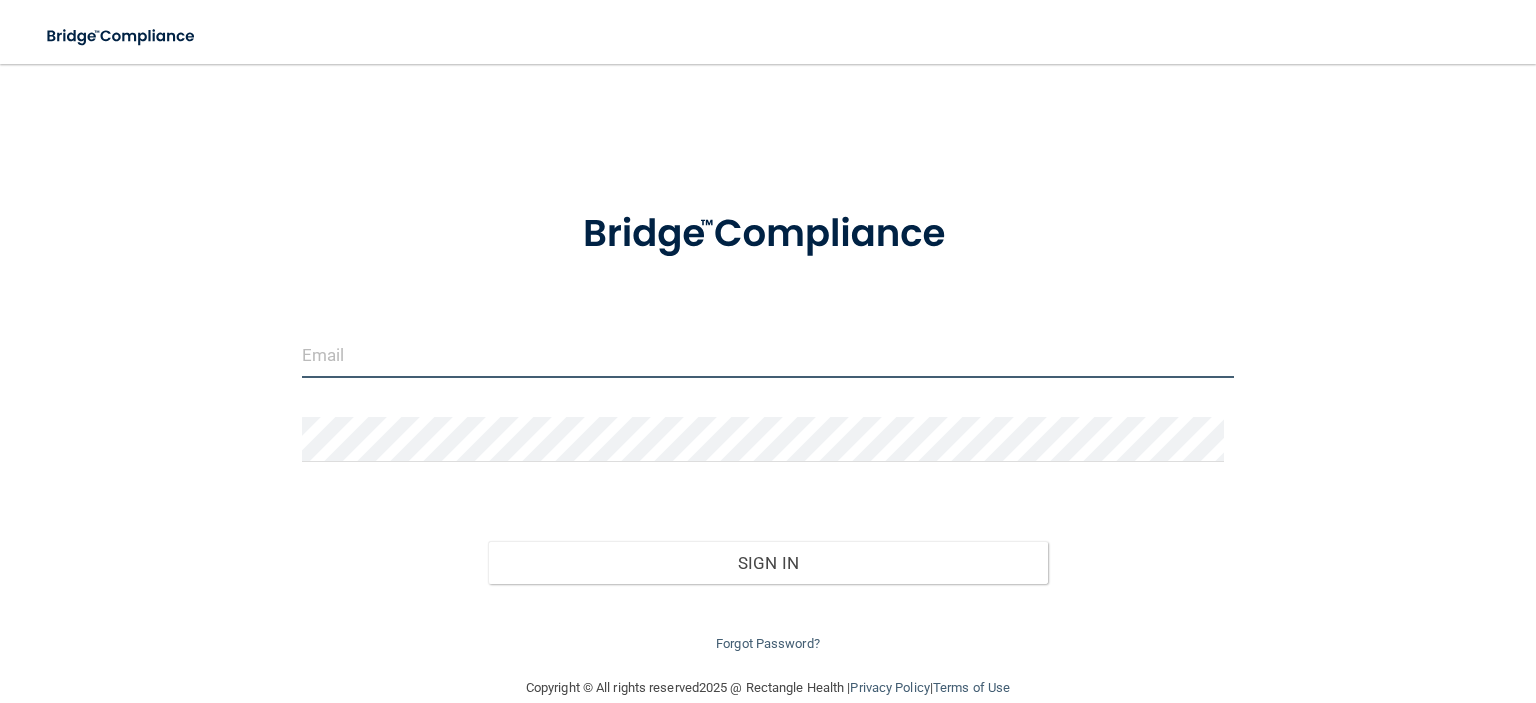 click at bounding box center (768, 355) 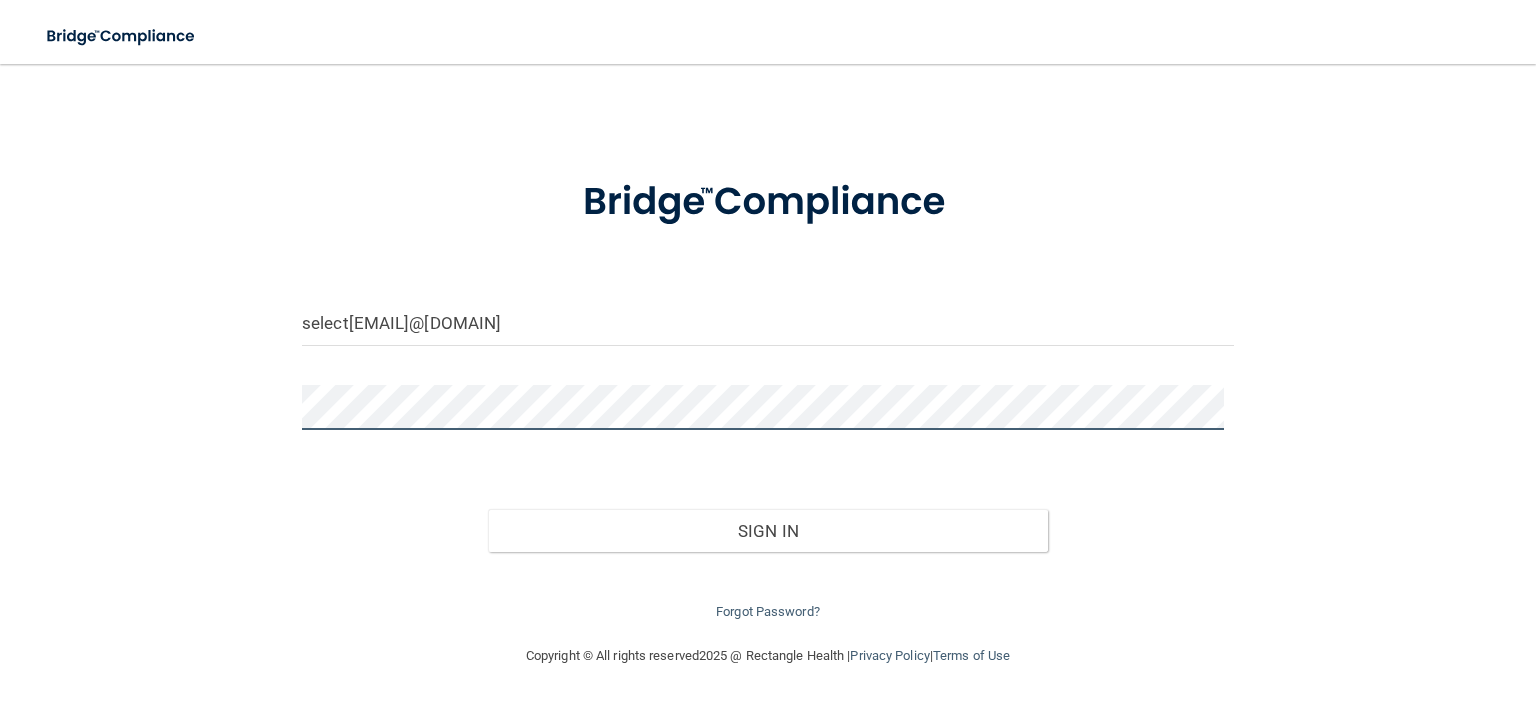 scroll, scrollTop: 0, scrollLeft: 0, axis: both 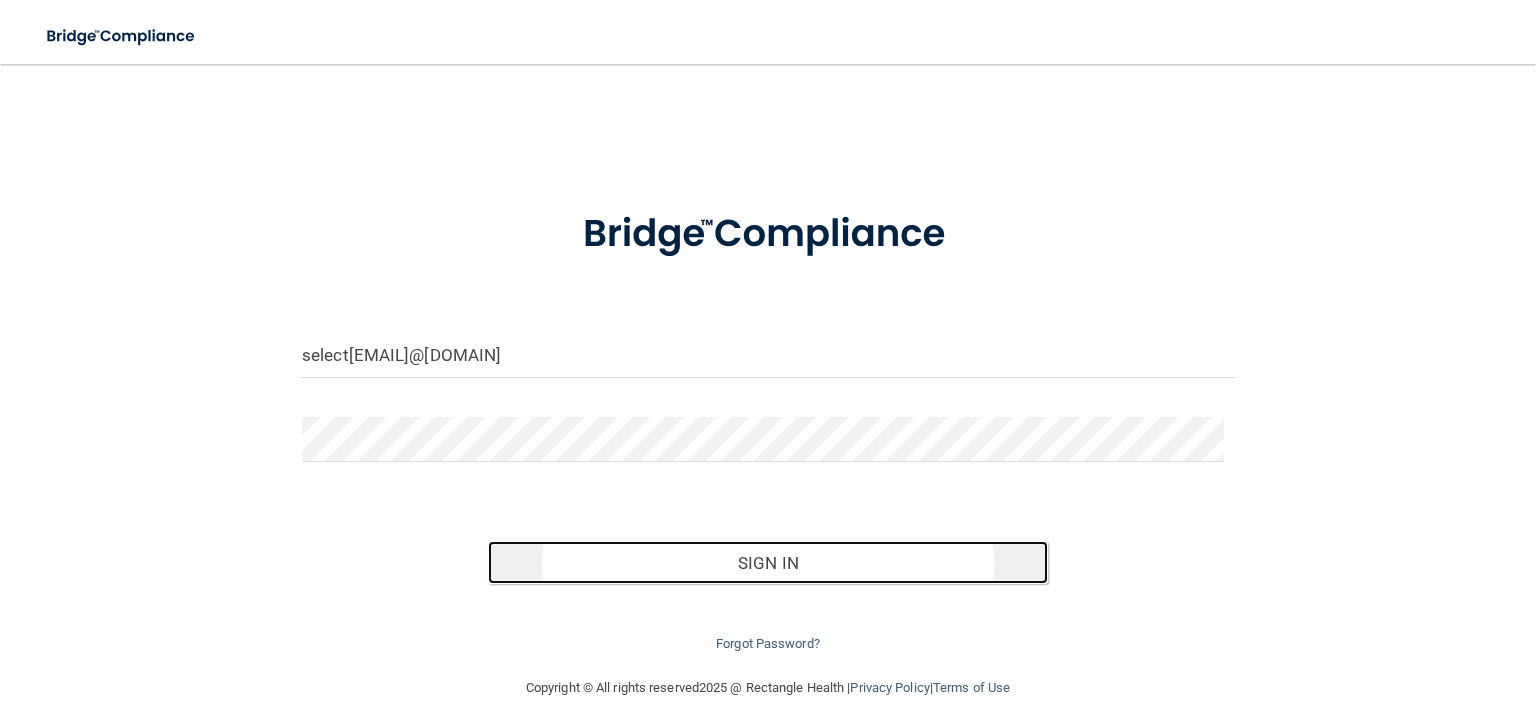 click on "Sign In" at bounding box center (767, 563) 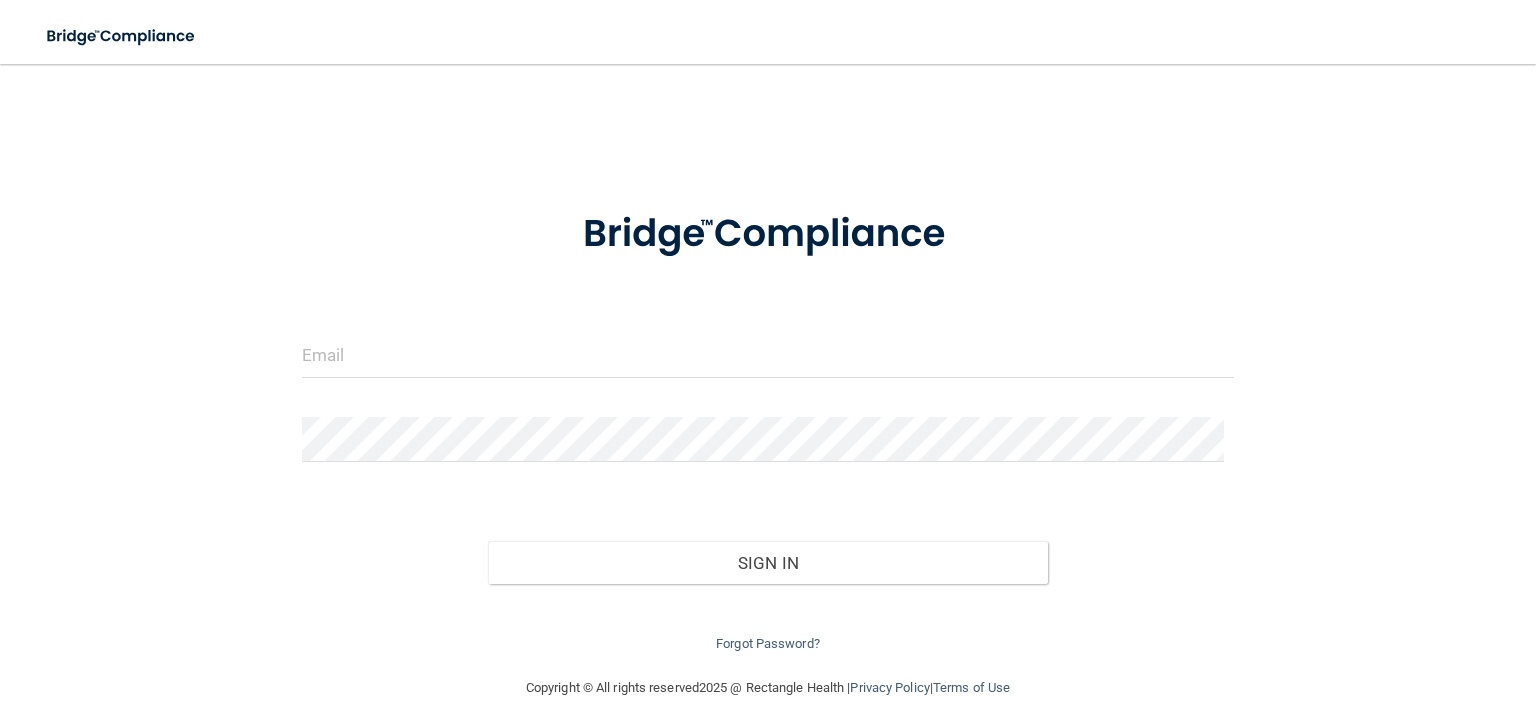 scroll, scrollTop: 0, scrollLeft: 0, axis: both 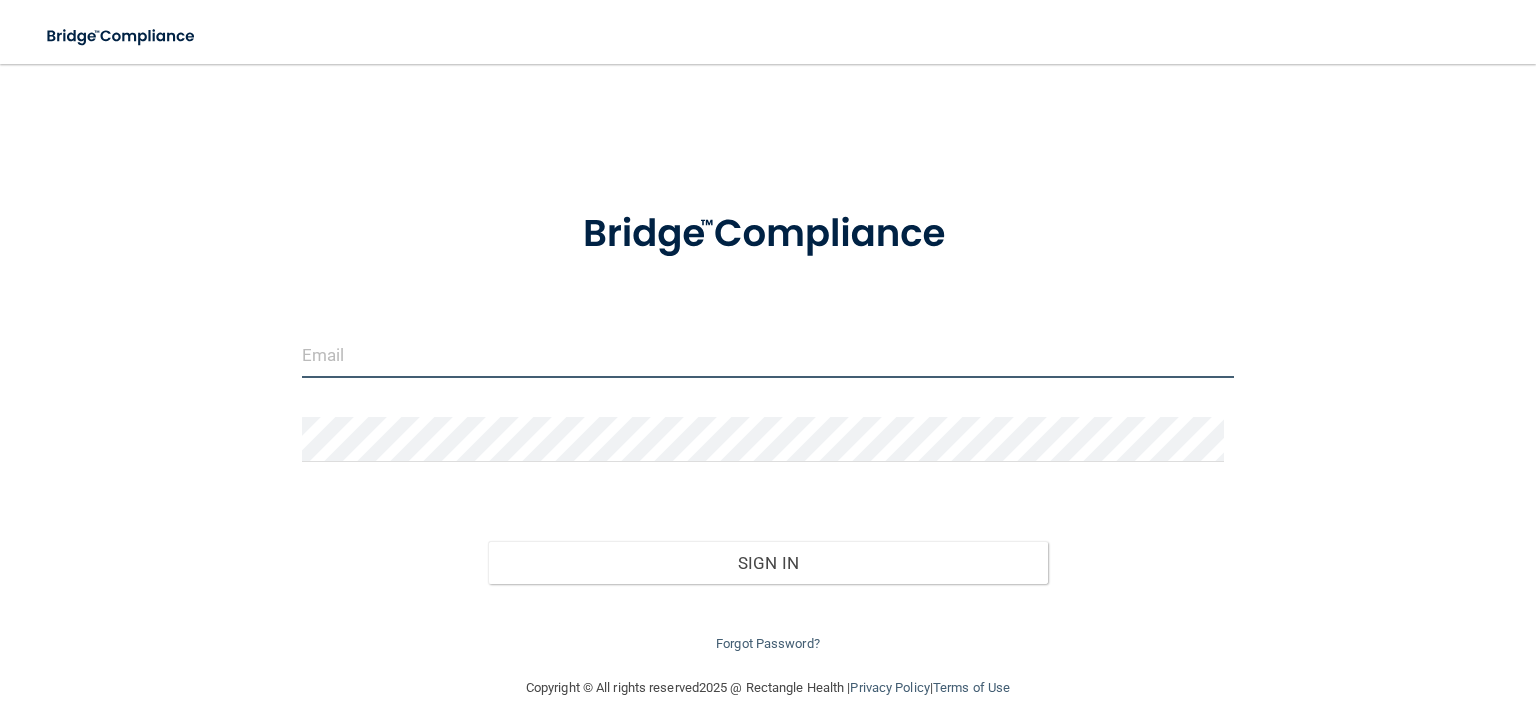 click at bounding box center [768, 355] 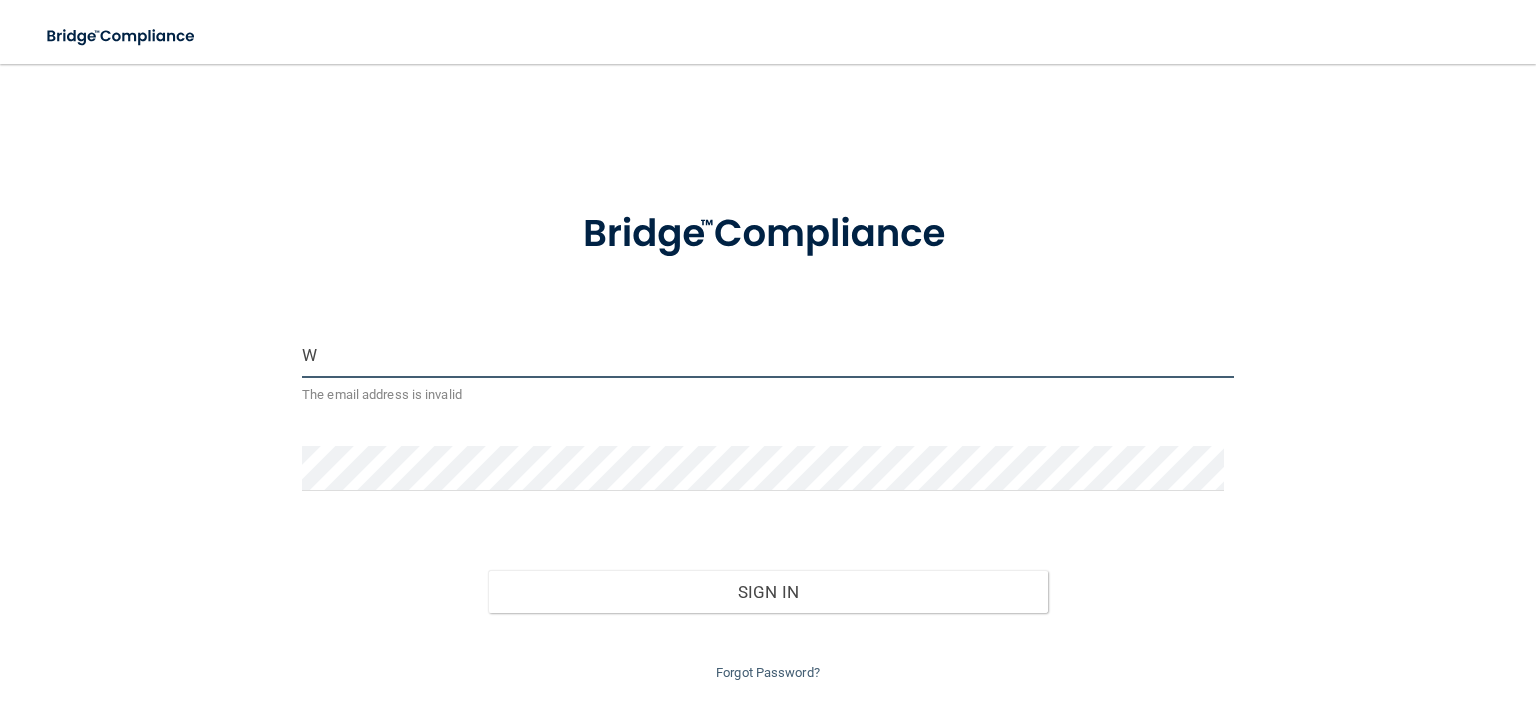 type on "[EMAIL]" 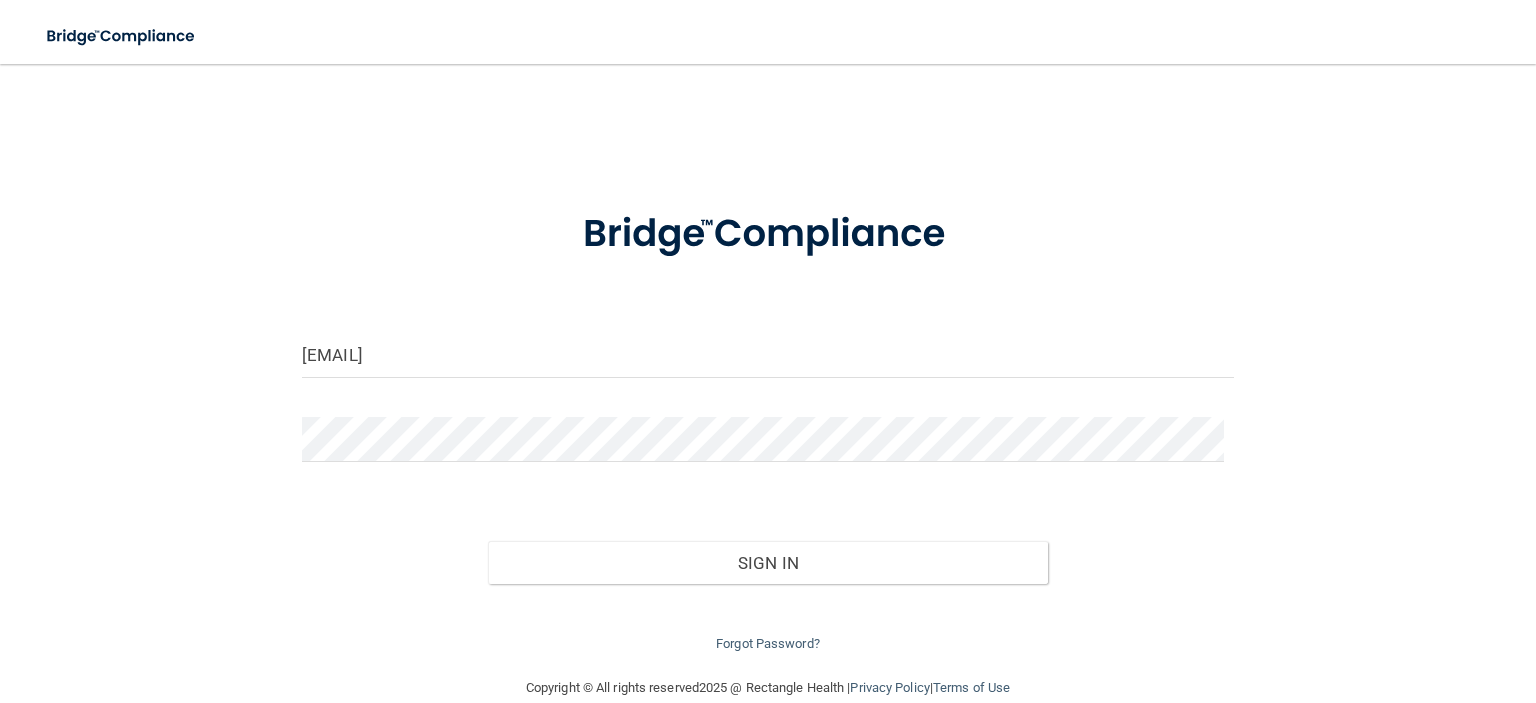 click on "[EMAIL]                                    Invalid email/password.     You don't have permission to access that page.       Sign In            Forgot Password?" at bounding box center [768, 370] 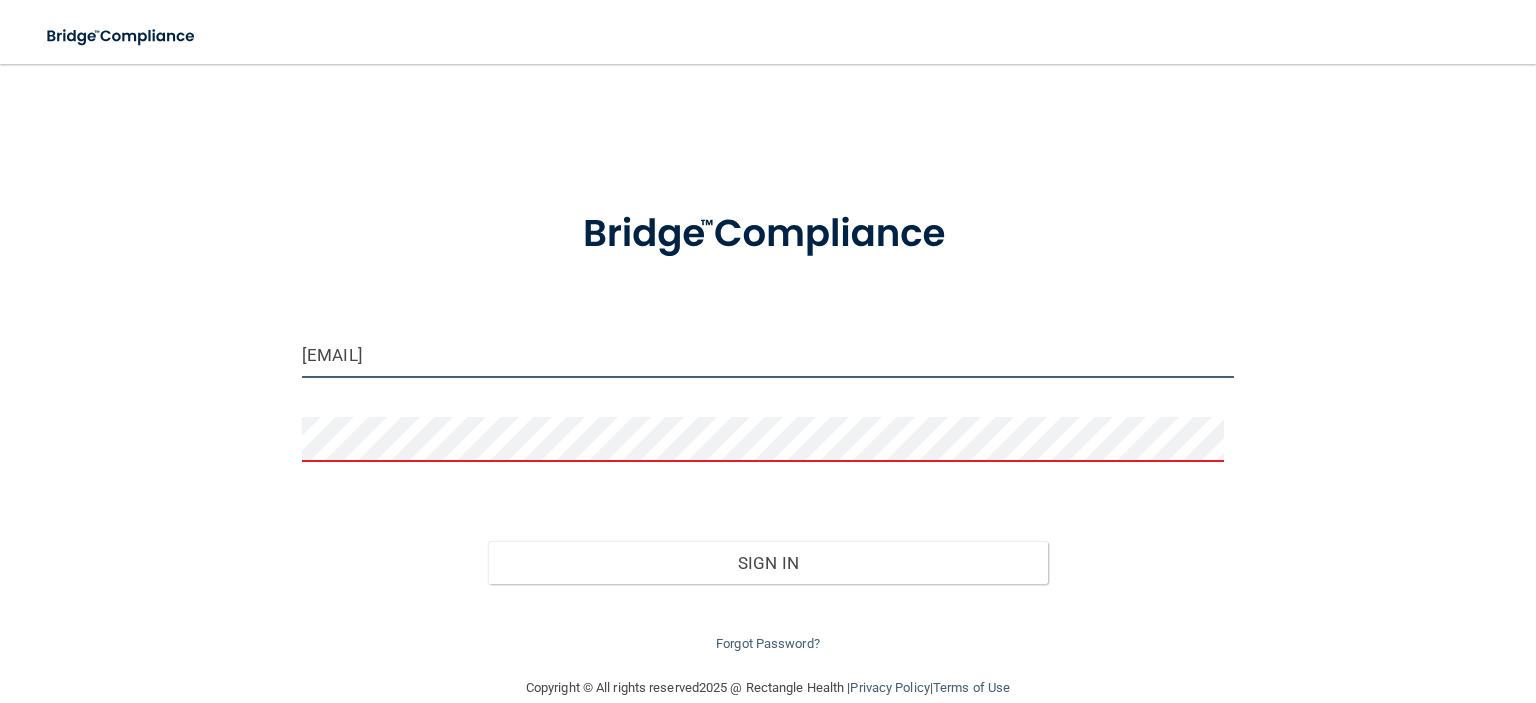 drag, startPoint x: 563, startPoint y: 351, endPoint x: 224, endPoint y: 331, distance: 339.58945 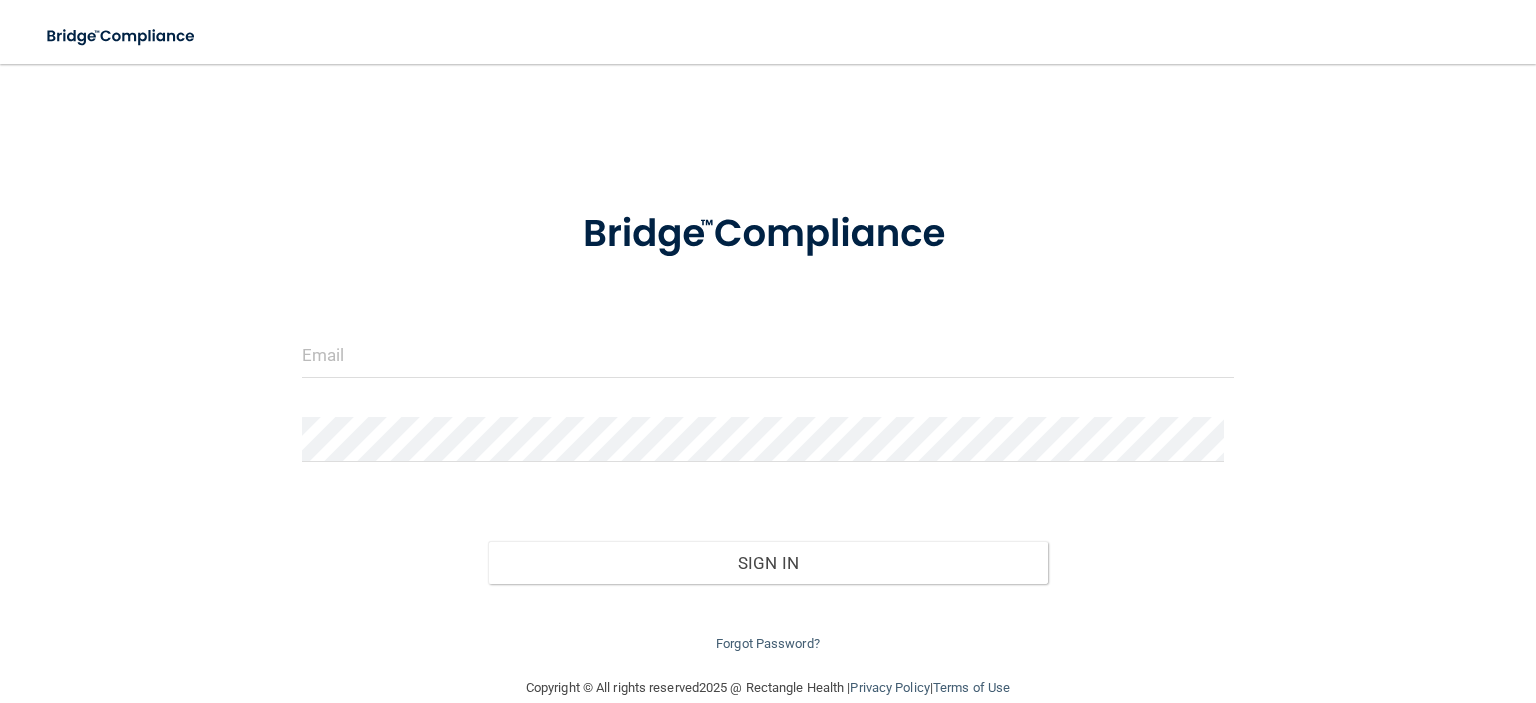 scroll, scrollTop: 0, scrollLeft: 0, axis: both 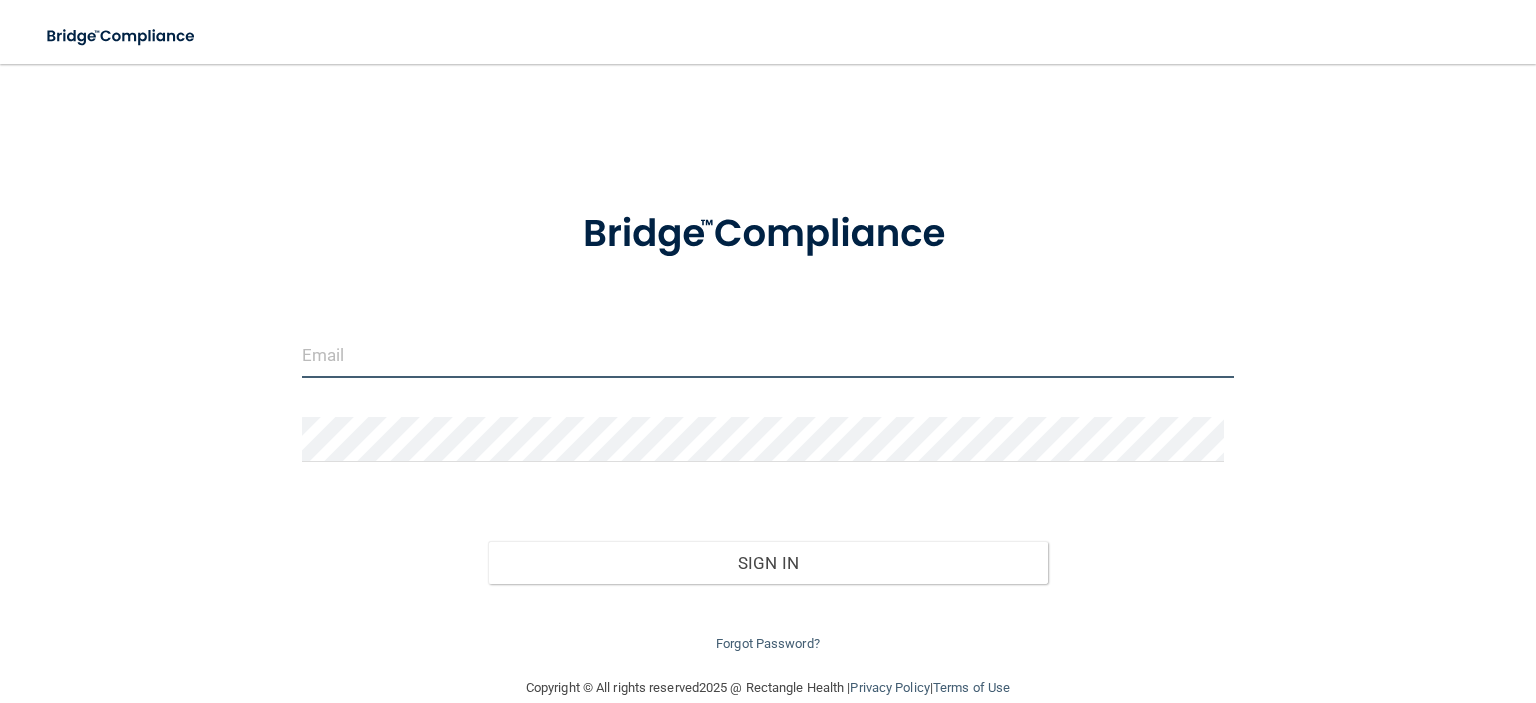 click at bounding box center [768, 355] 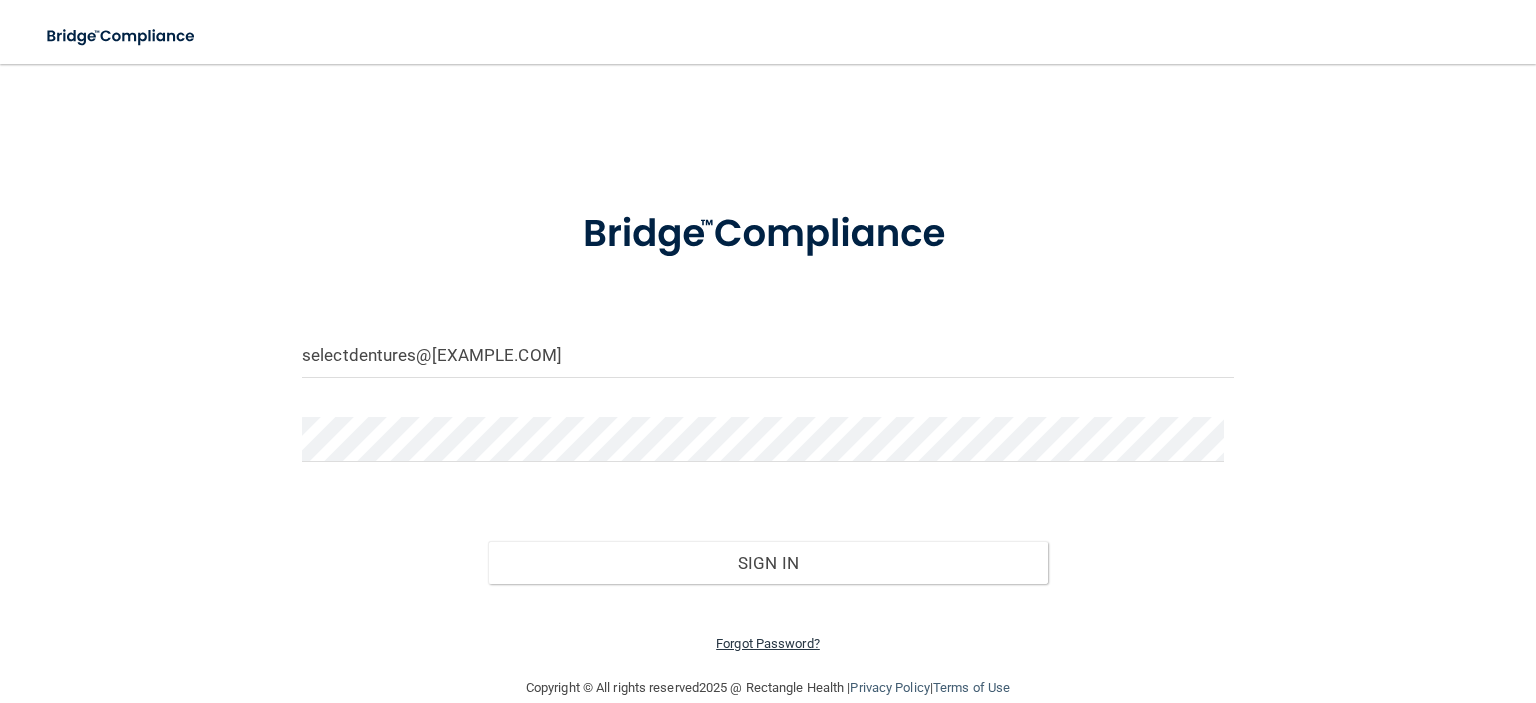 click on "Forgot Password?" at bounding box center (768, 643) 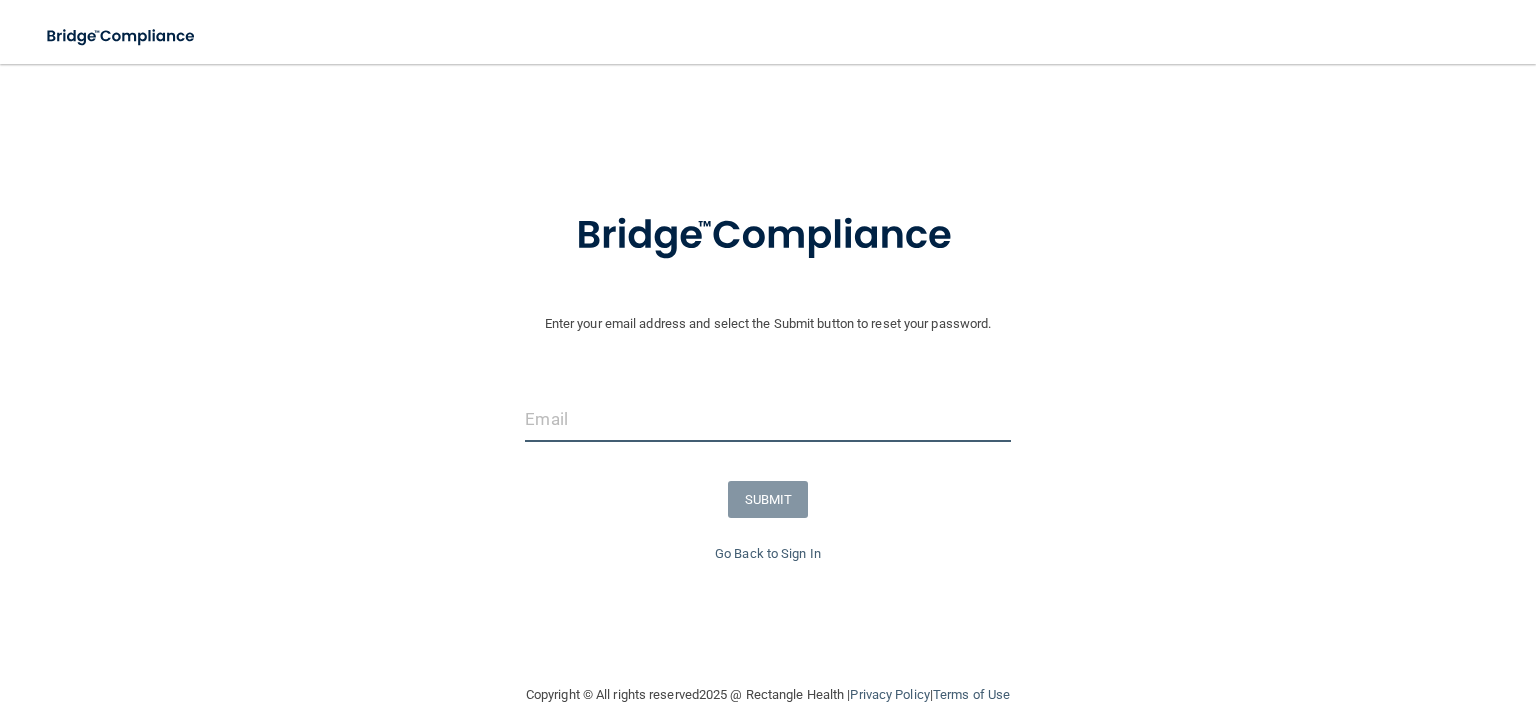 click at bounding box center [767, 419] 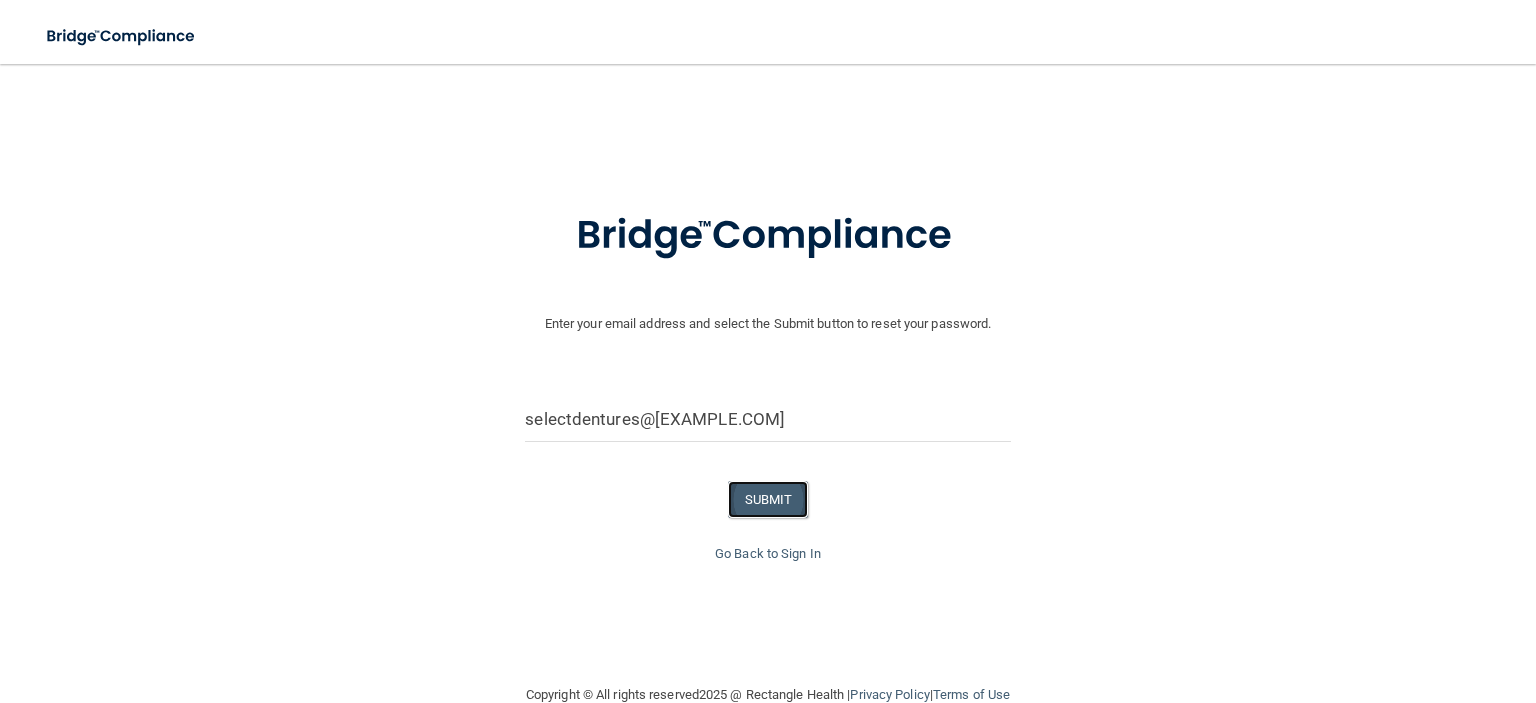click on "SUBMIT" at bounding box center (768, 499) 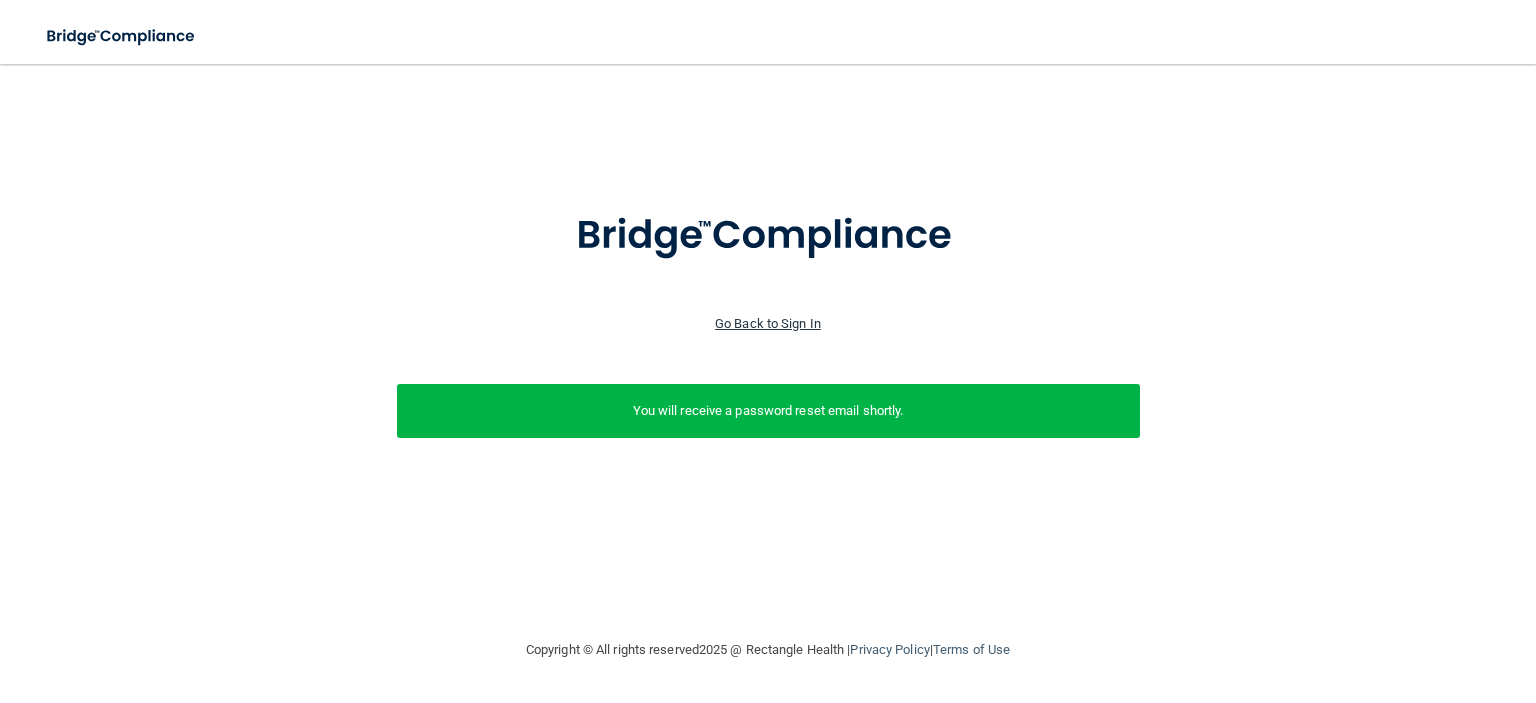 click on "Go Back to Sign In" at bounding box center (768, 323) 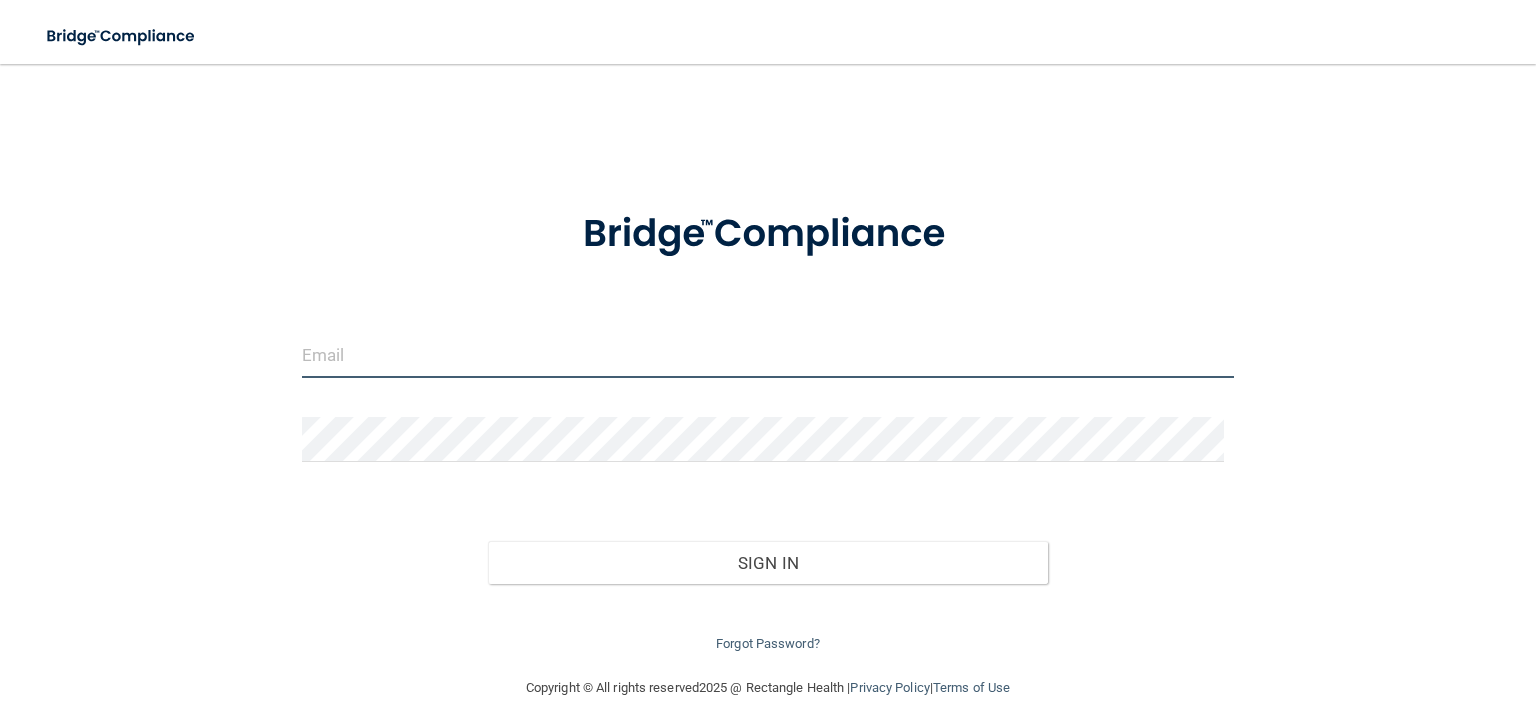 click at bounding box center (768, 355) 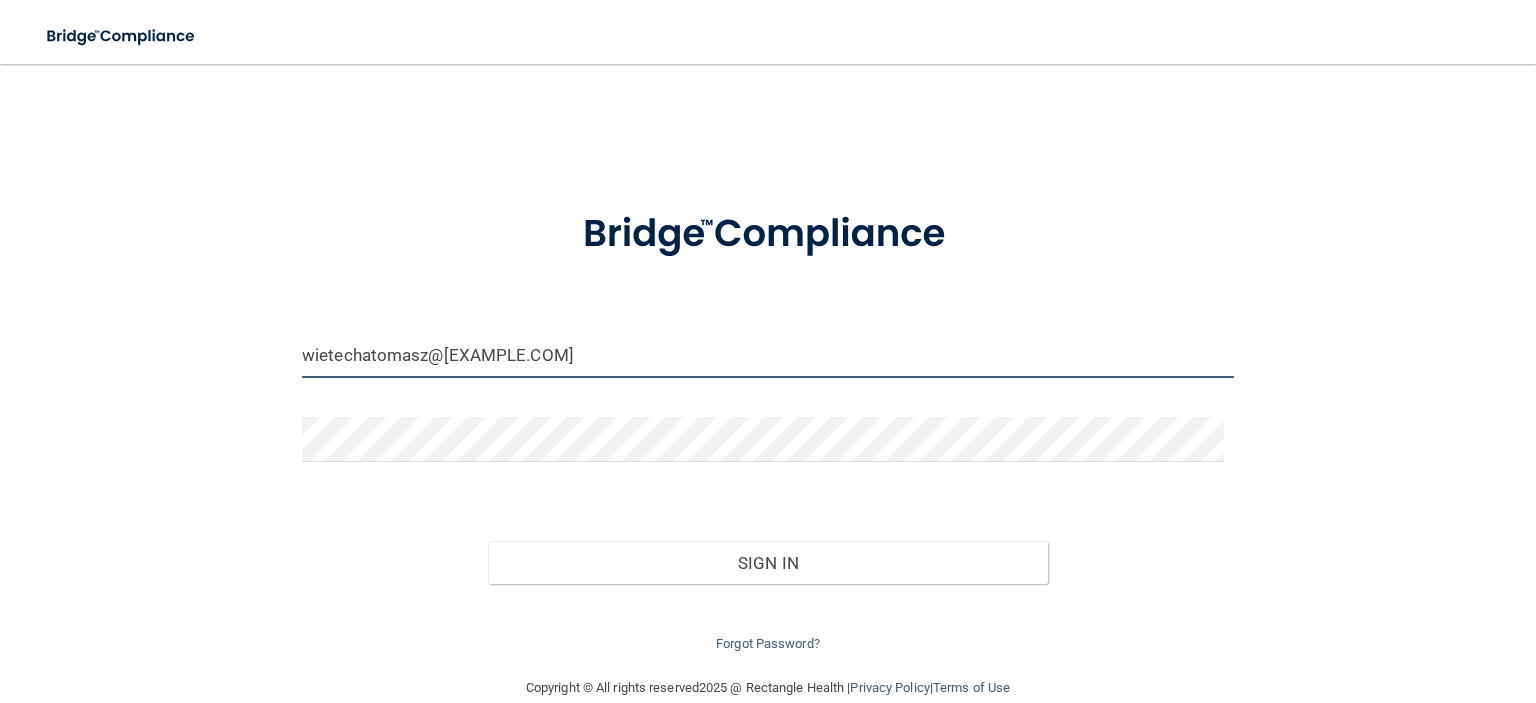 type on "wietechatomasz@gmail.com" 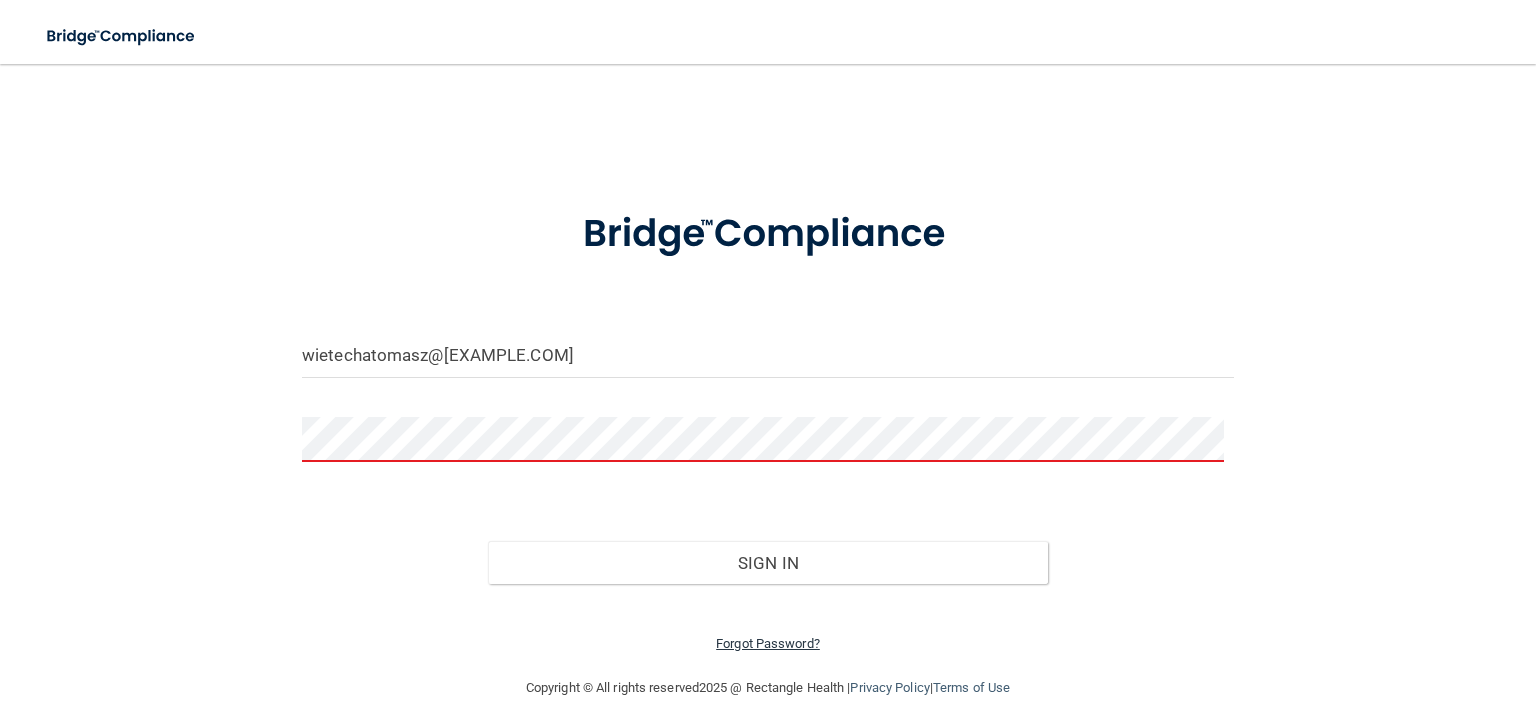 click on "Forgot Password?" at bounding box center [768, 643] 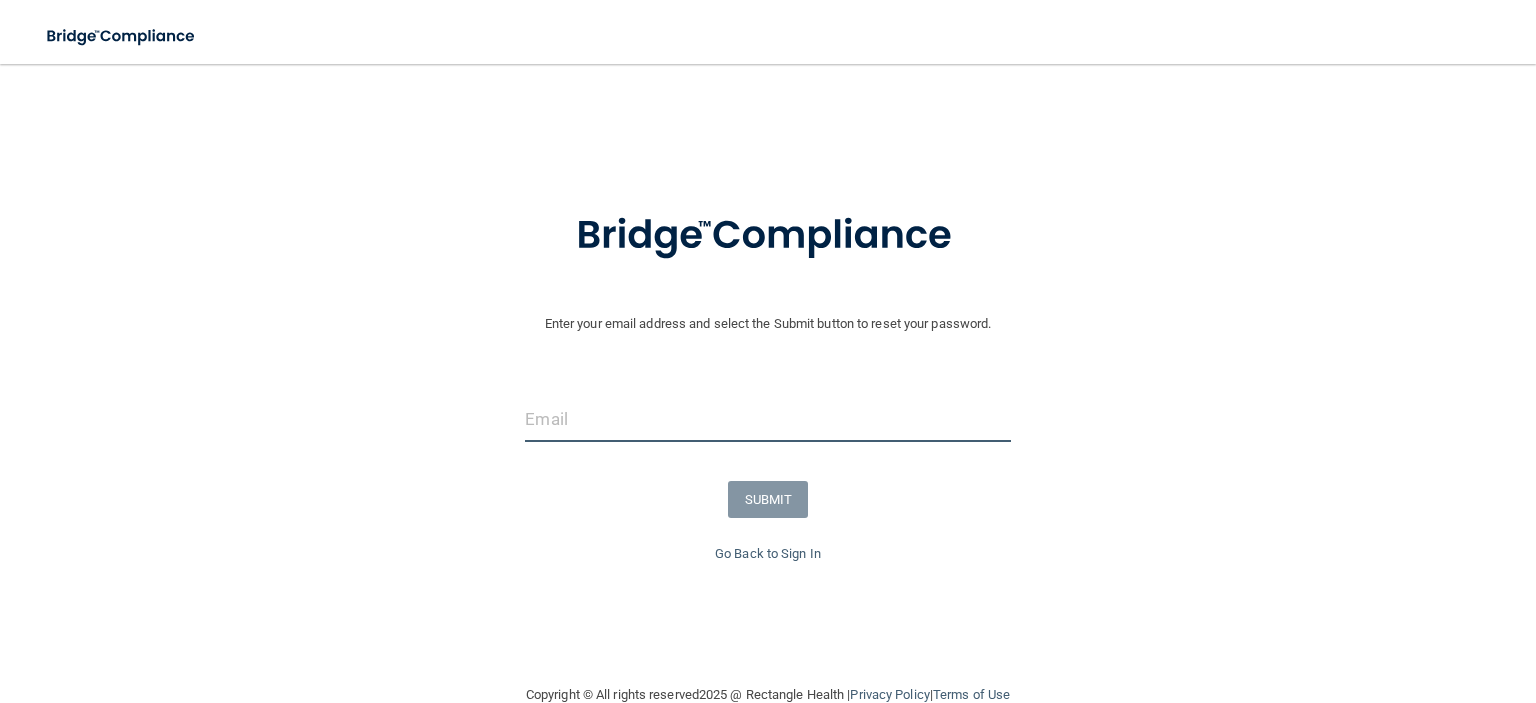 click at bounding box center [767, 419] 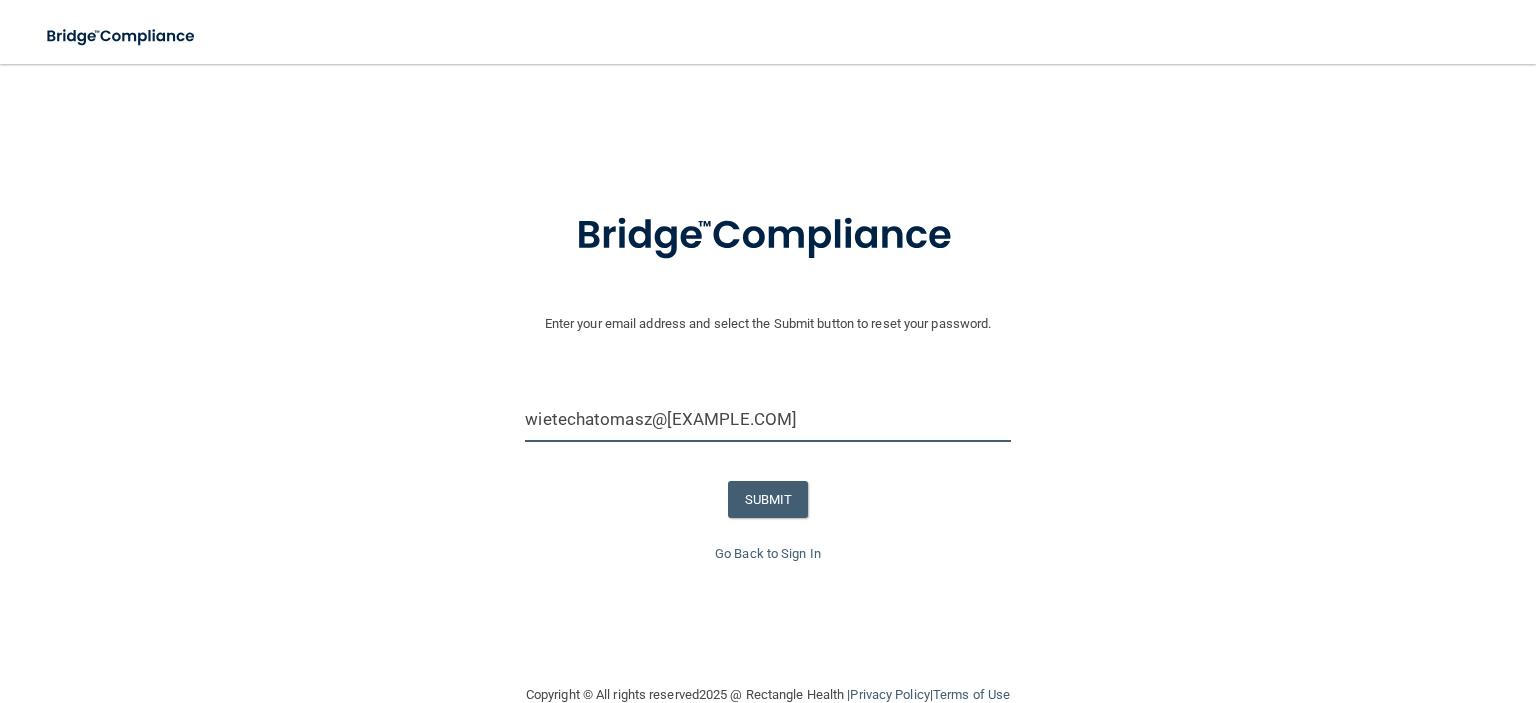 type on "wietechatomasz@gmail.com" 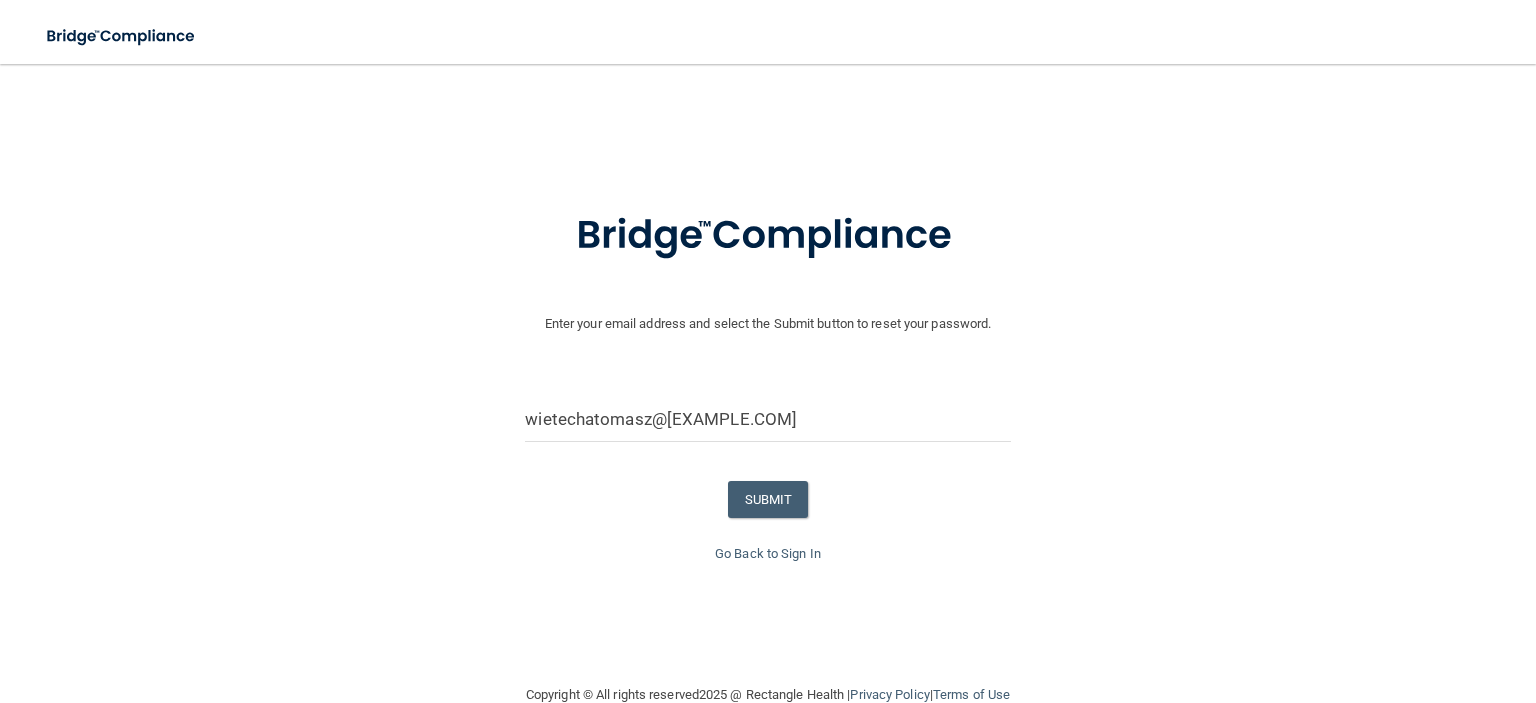 click on "Go Back to Sign In" at bounding box center [768, 554] 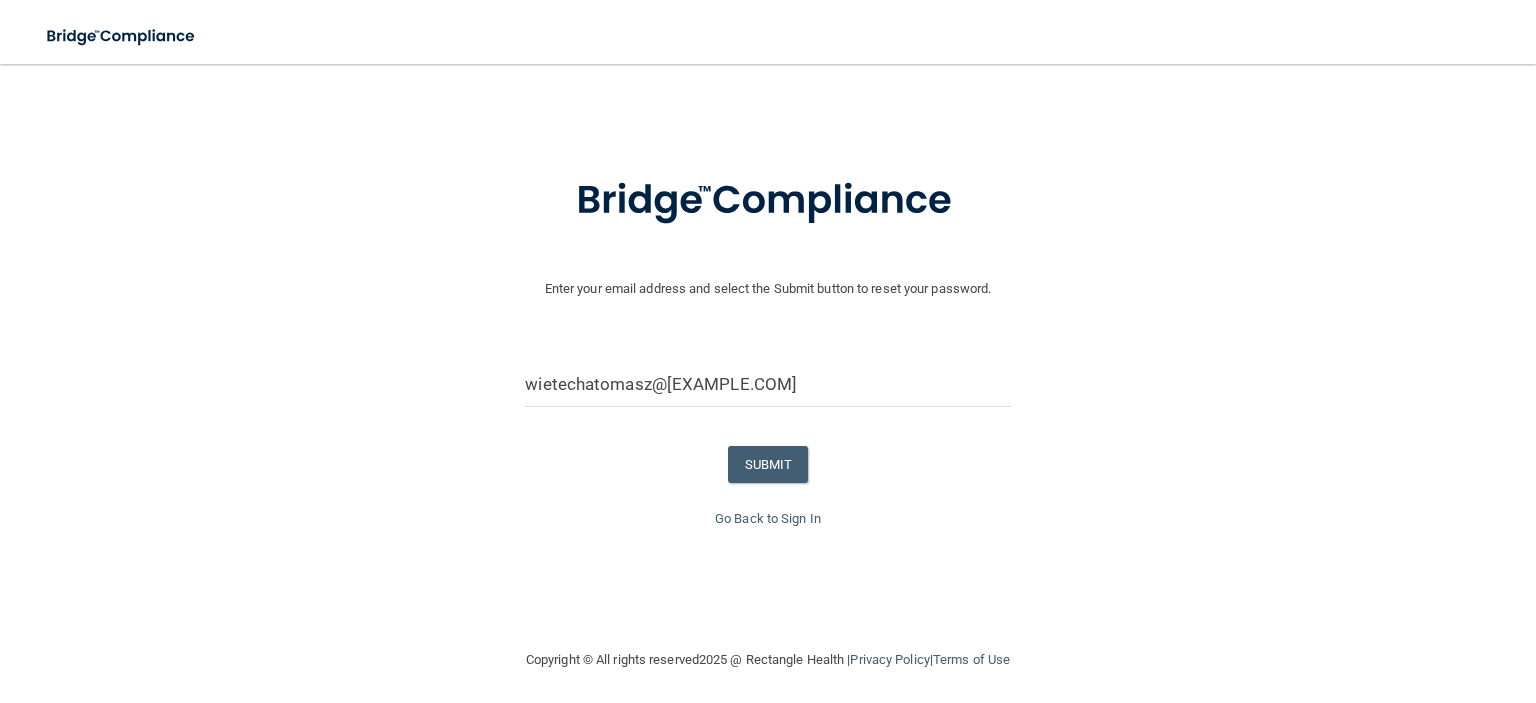 scroll, scrollTop: 54, scrollLeft: 0, axis: vertical 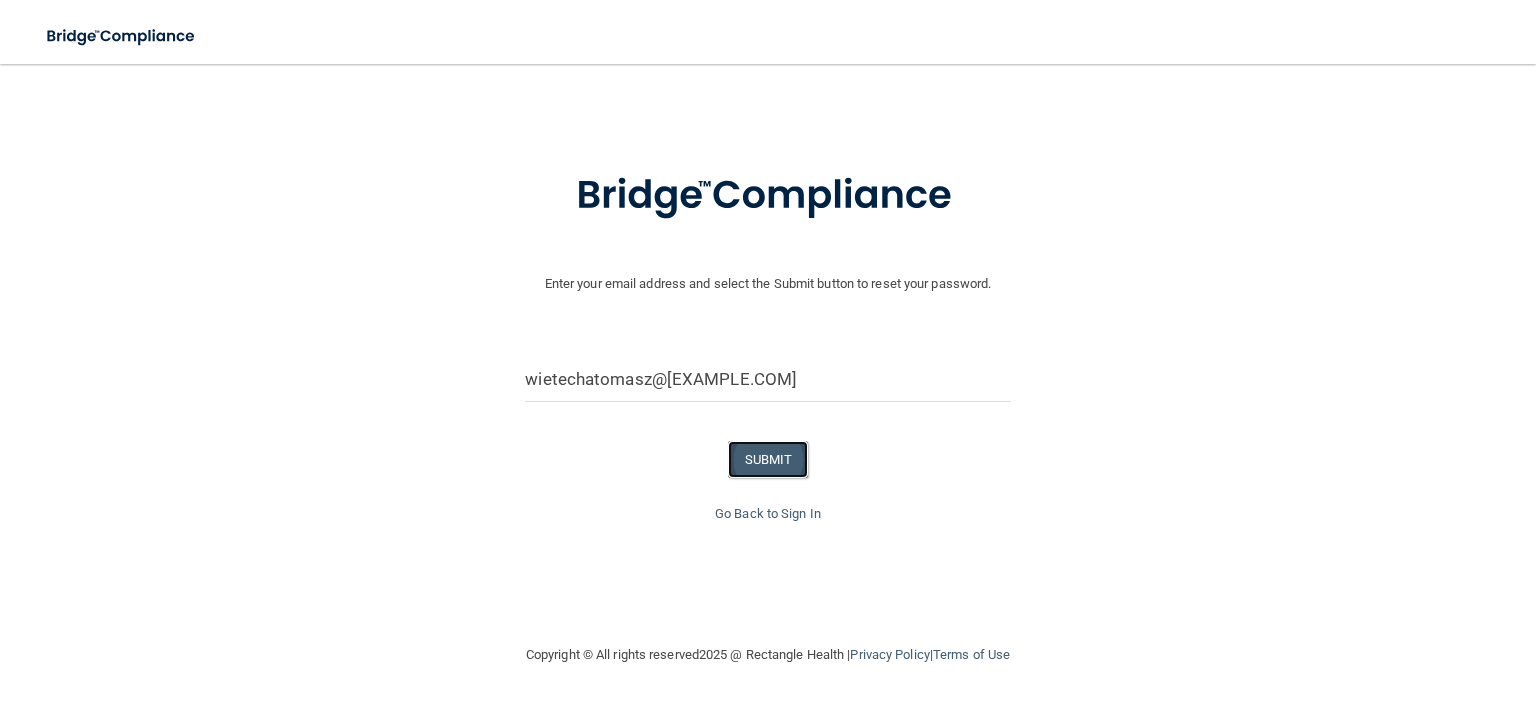 click on "SUBMIT" at bounding box center [768, 459] 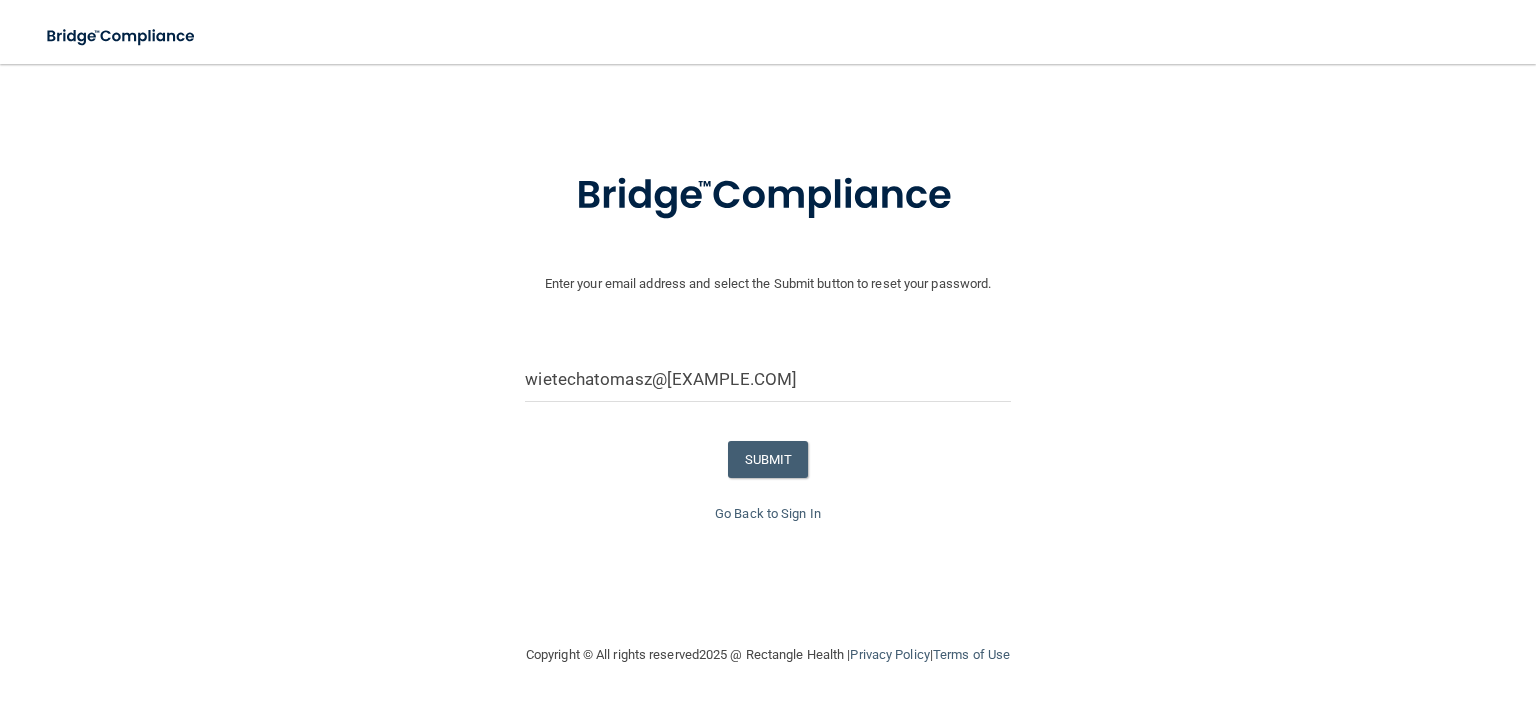 scroll, scrollTop: 0, scrollLeft: 0, axis: both 